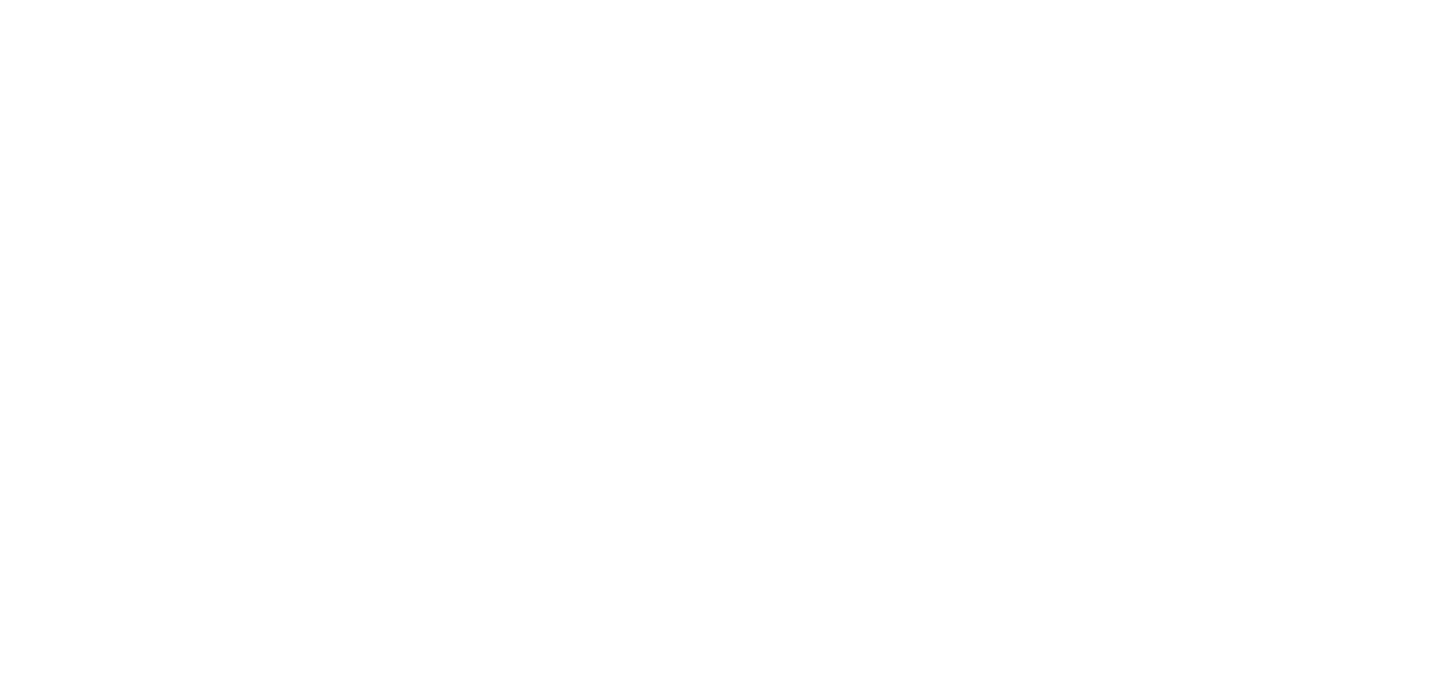 scroll, scrollTop: 0, scrollLeft: 0, axis: both 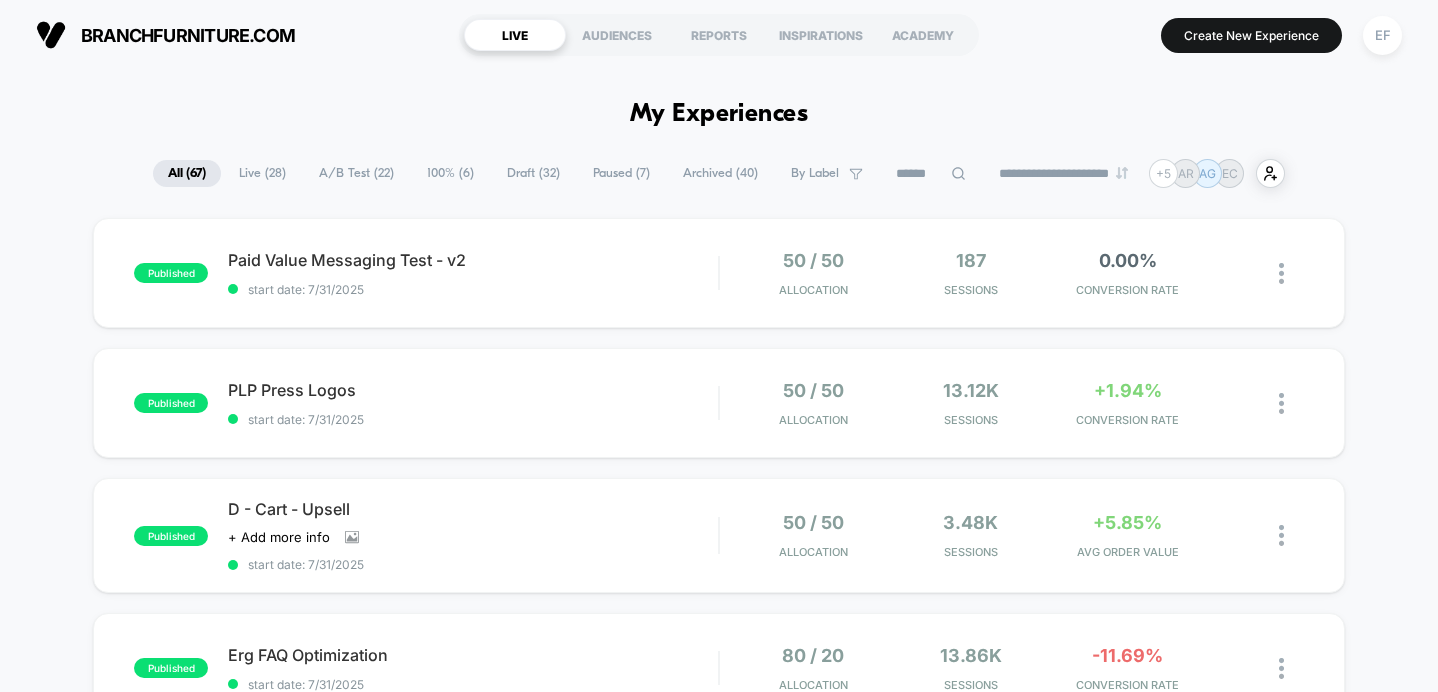 click on "A/B Test ( 22 )" at bounding box center (356, 173) 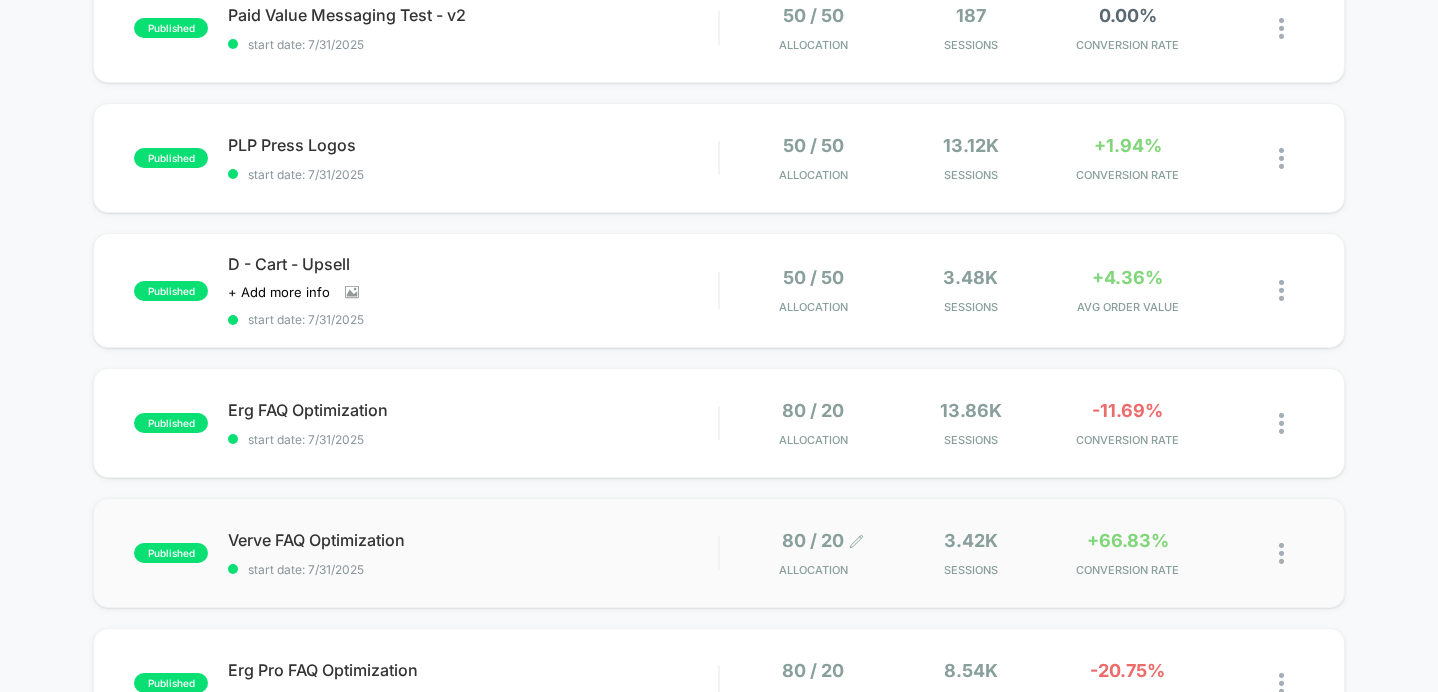 scroll, scrollTop: 267, scrollLeft: 0, axis: vertical 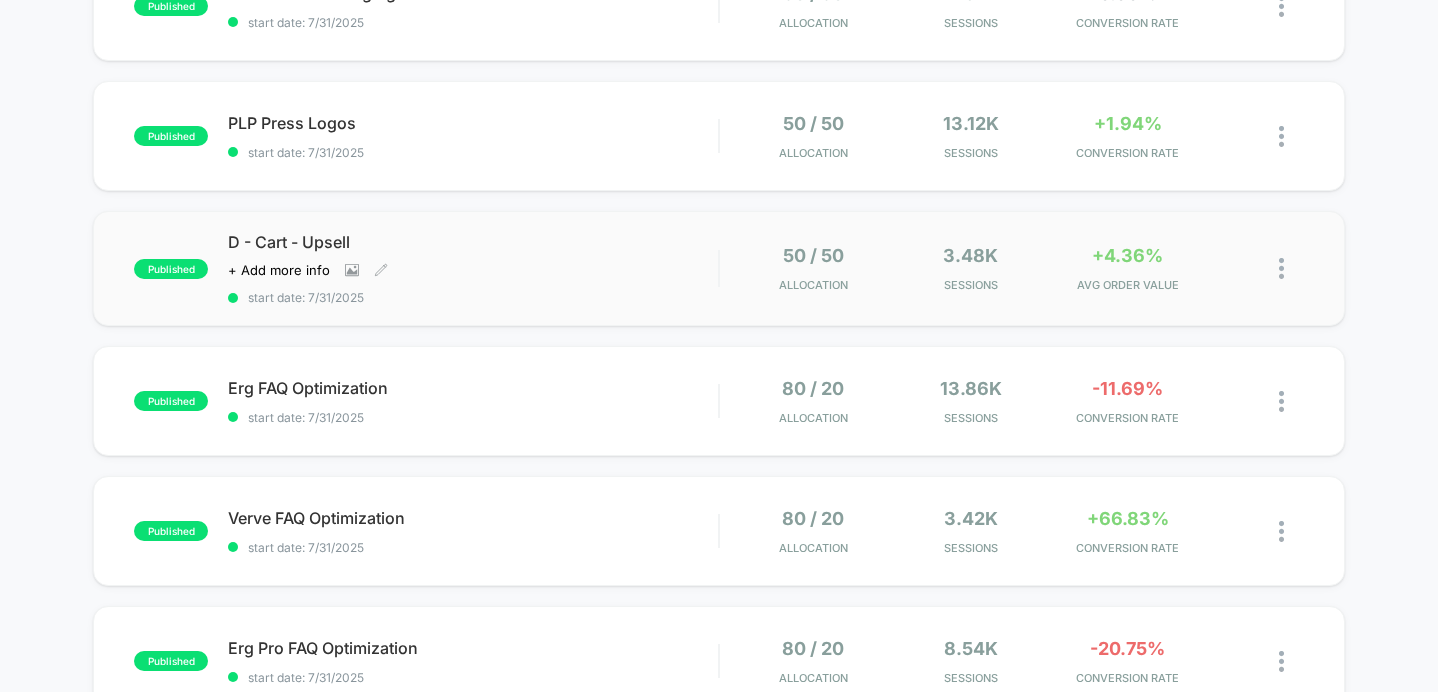 click on "D - Cart - Upsell Click to view images Click to edit experience details + Add more info start date: [DATE]" at bounding box center (473, 268) 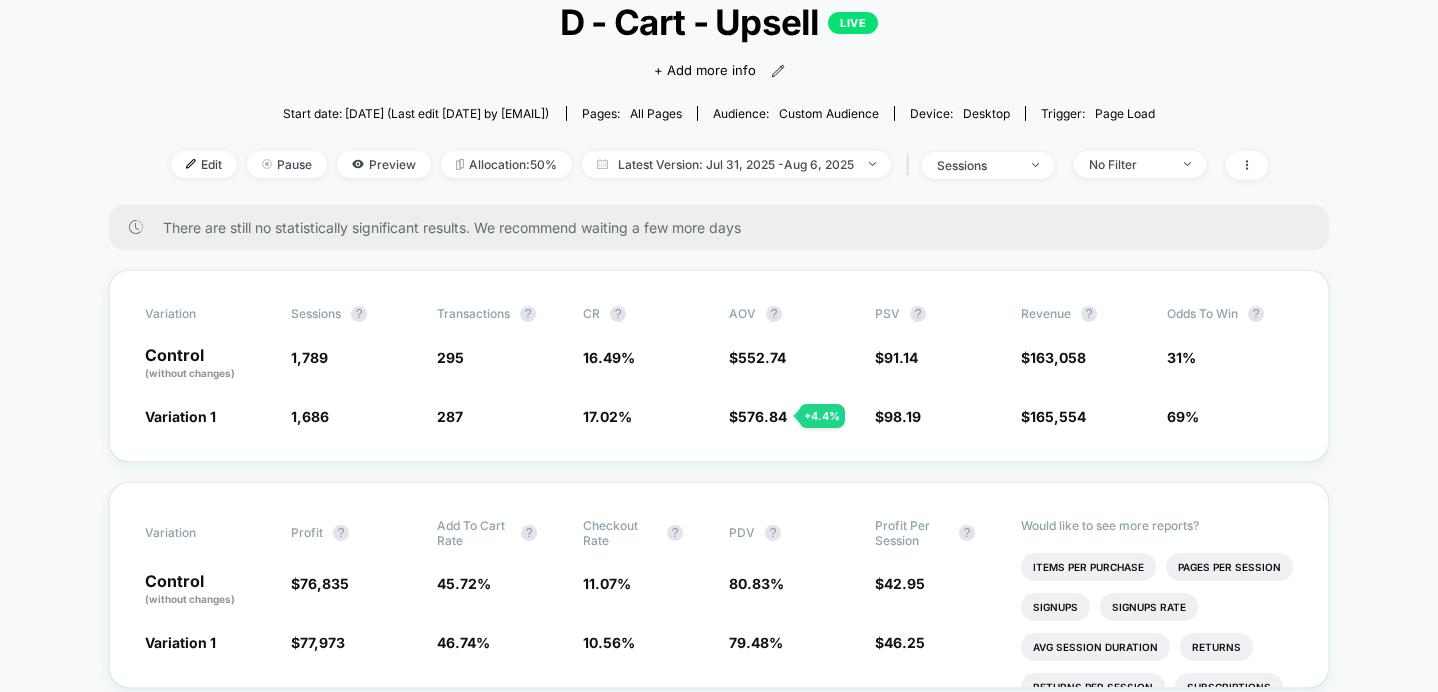 scroll, scrollTop: 143, scrollLeft: 0, axis: vertical 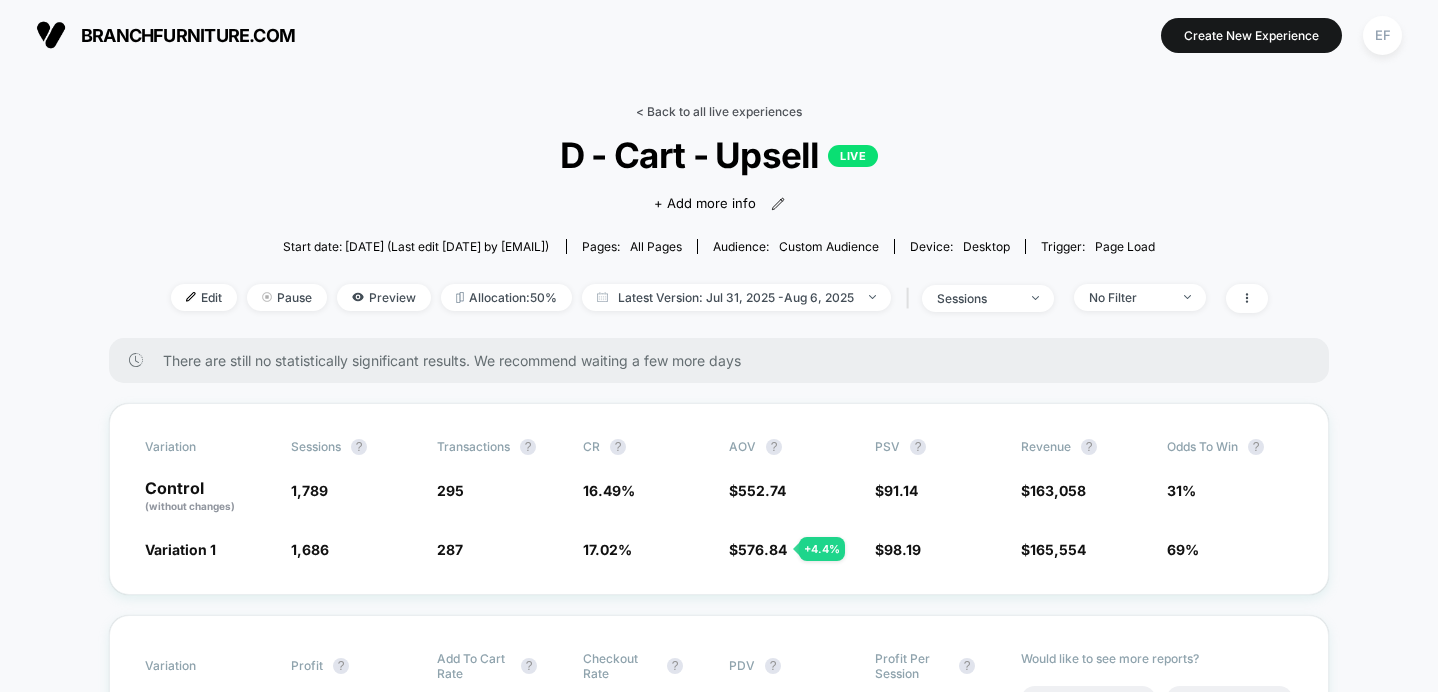 click on "< Back to all live experiences" at bounding box center [719, 111] 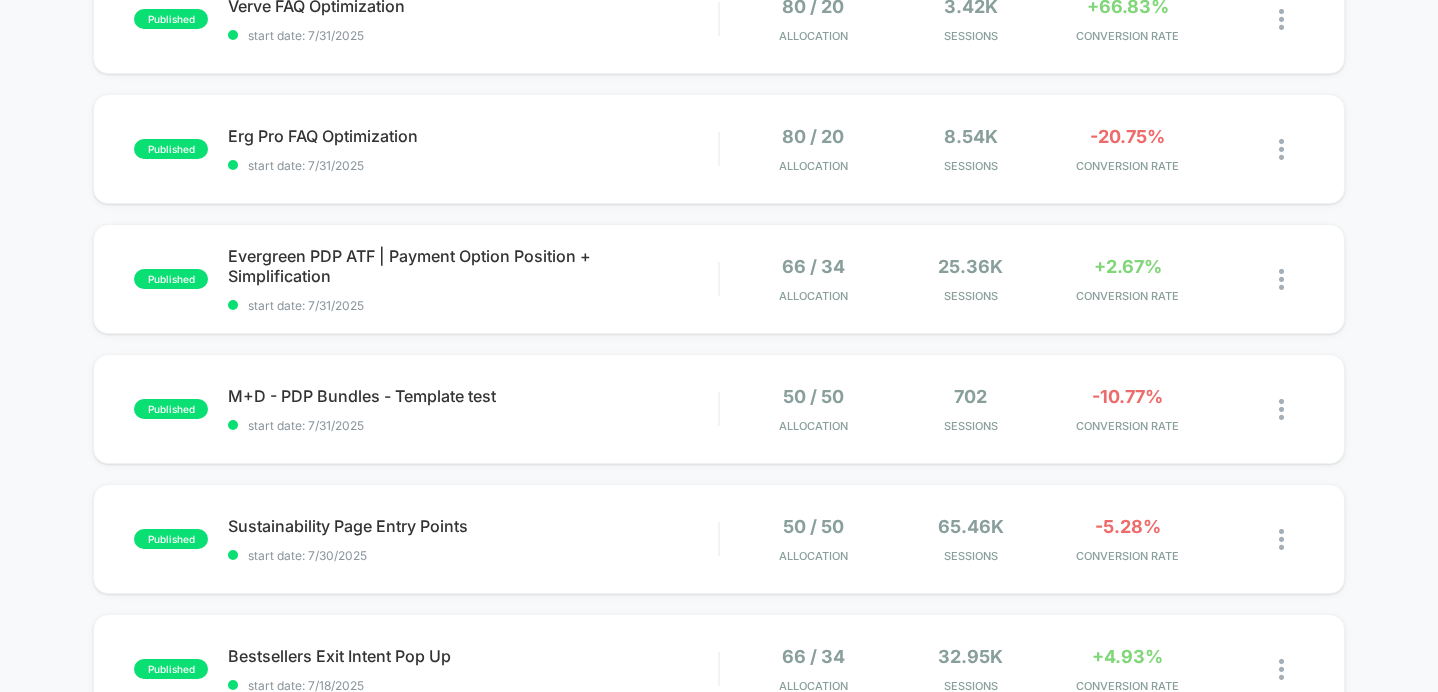 scroll, scrollTop: 823, scrollLeft: 0, axis: vertical 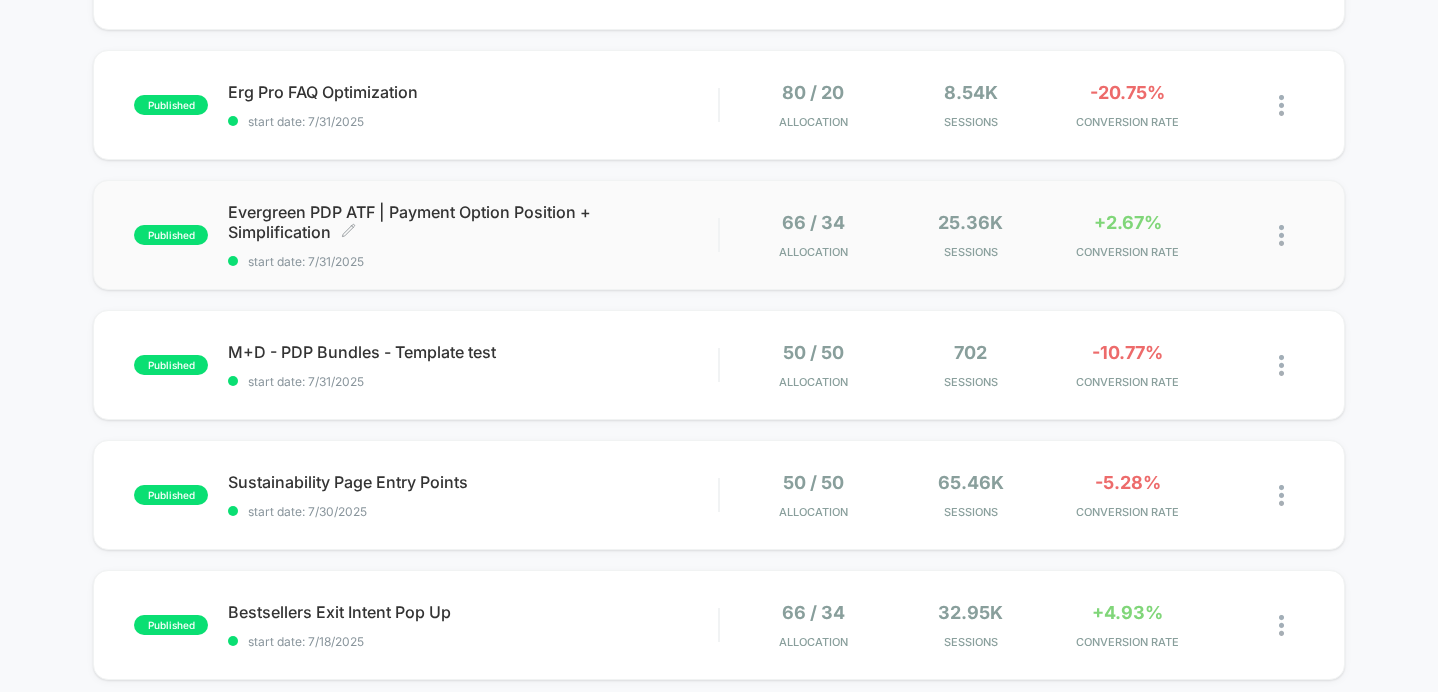 click on "Evergreen PDP ATF | Payment Option Position + Simplification Click to edit experience details Click to edit experience details start date: 7/31/2025" at bounding box center [473, 235] 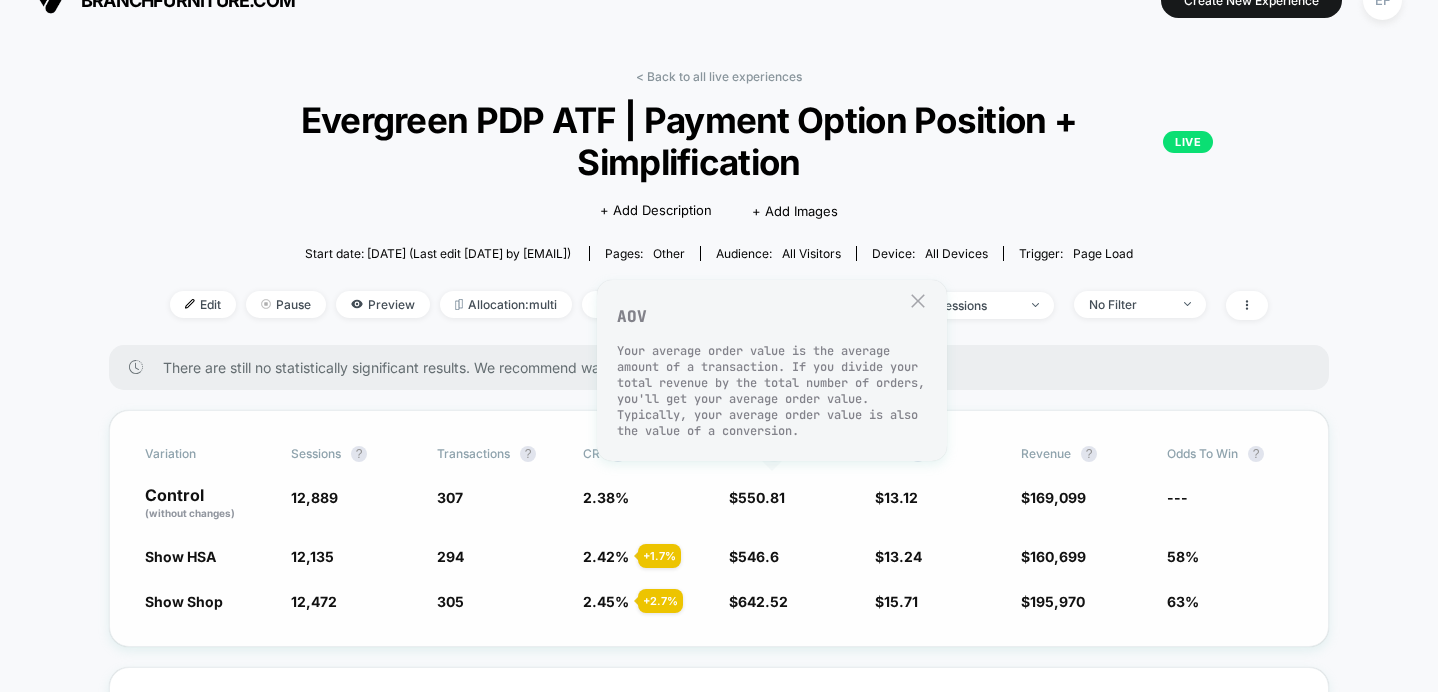 scroll, scrollTop: 0, scrollLeft: 0, axis: both 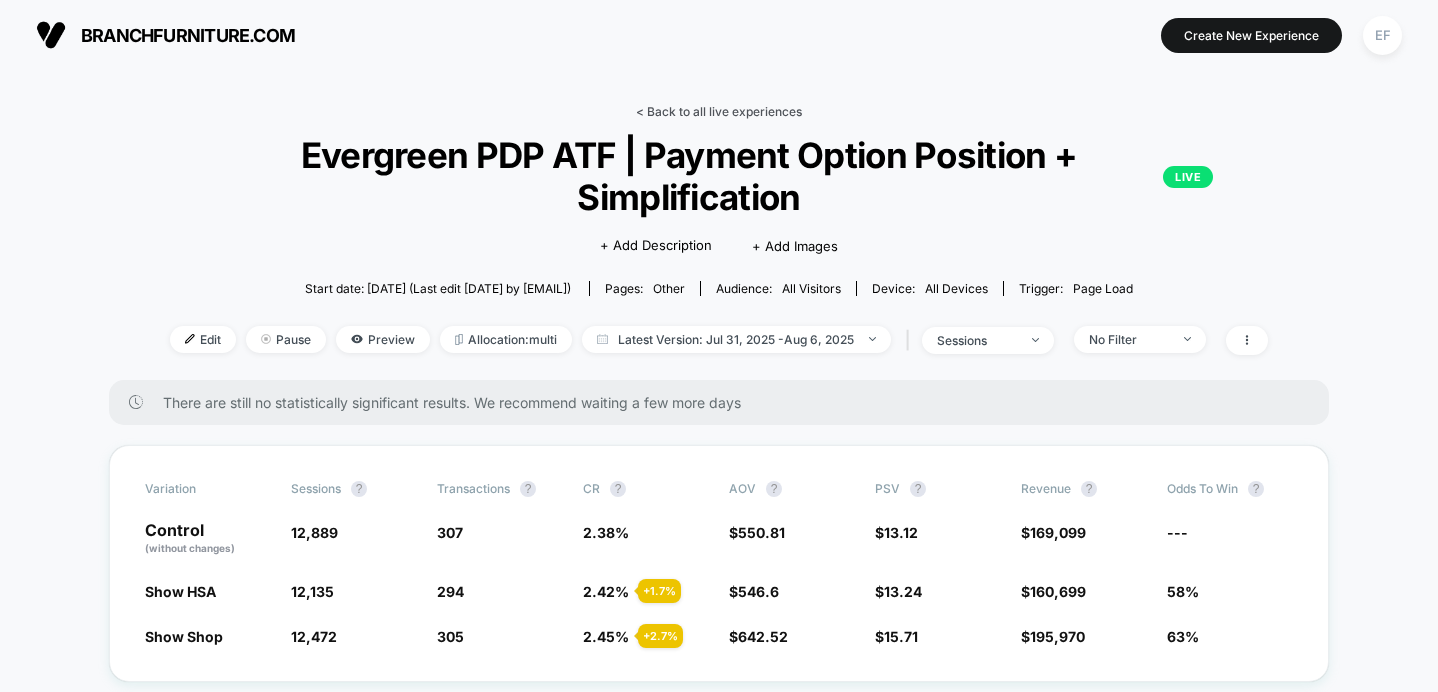 click on "< Back to all live experiences" at bounding box center [719, 111] 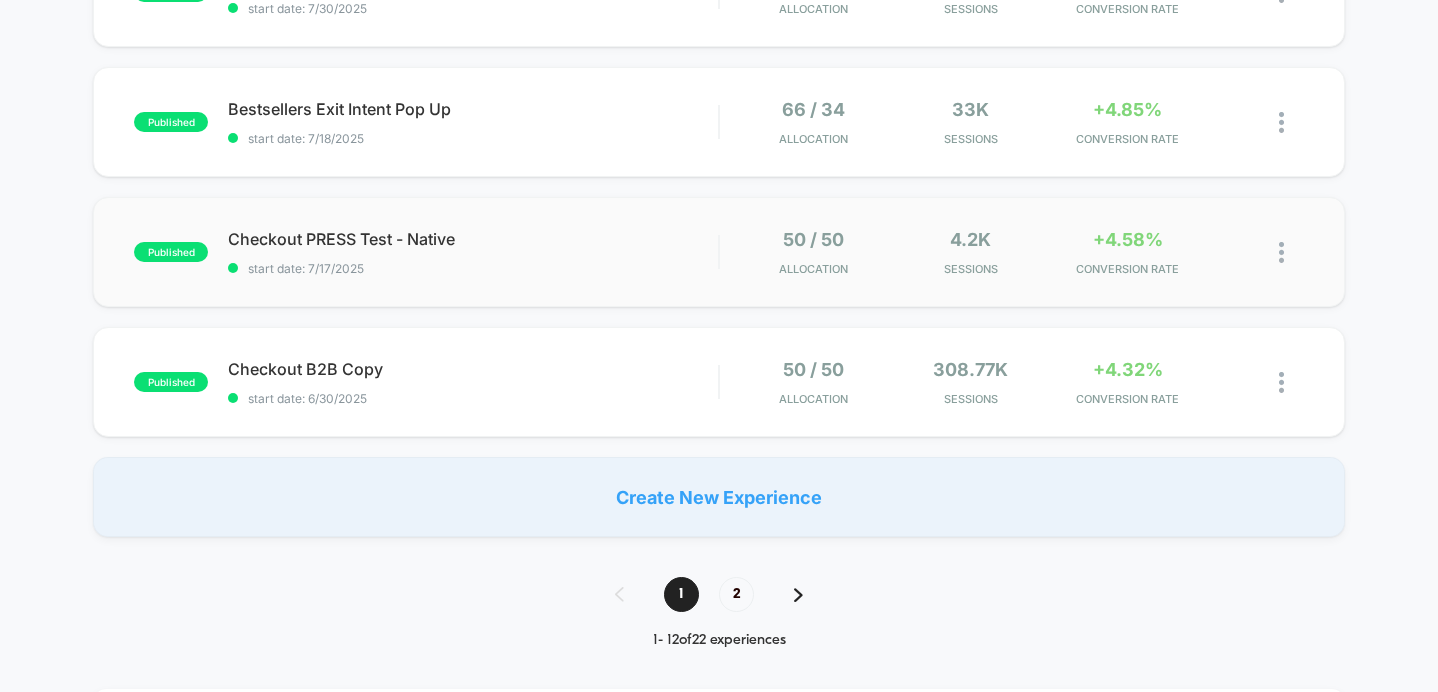scroll, scrollTop: 1328, scrollLeft: 0, axis: vertical 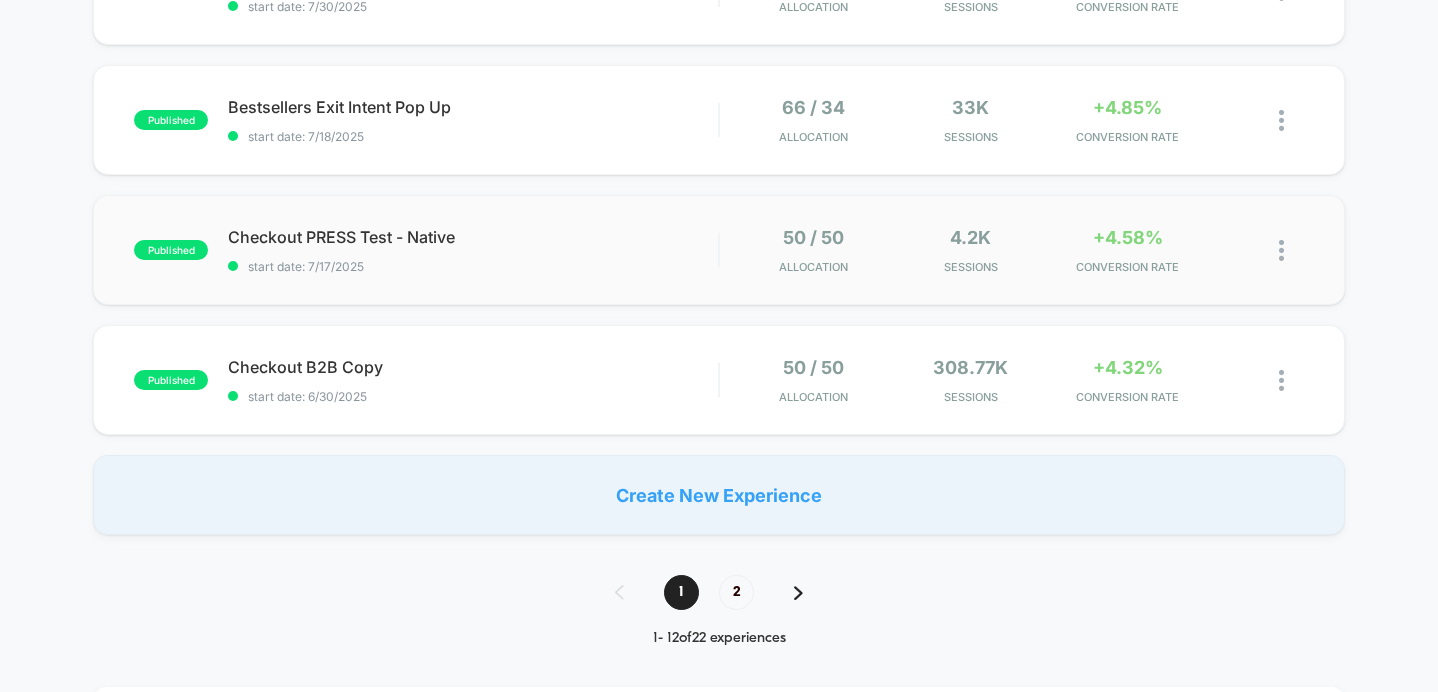 click on "published Checkout PRESS Test - Native start date: 7/17/2025 50 / 50 Allocation 4.2k Sessions +4.58% CONVERSION RATE" at bounding box center [718, 250] 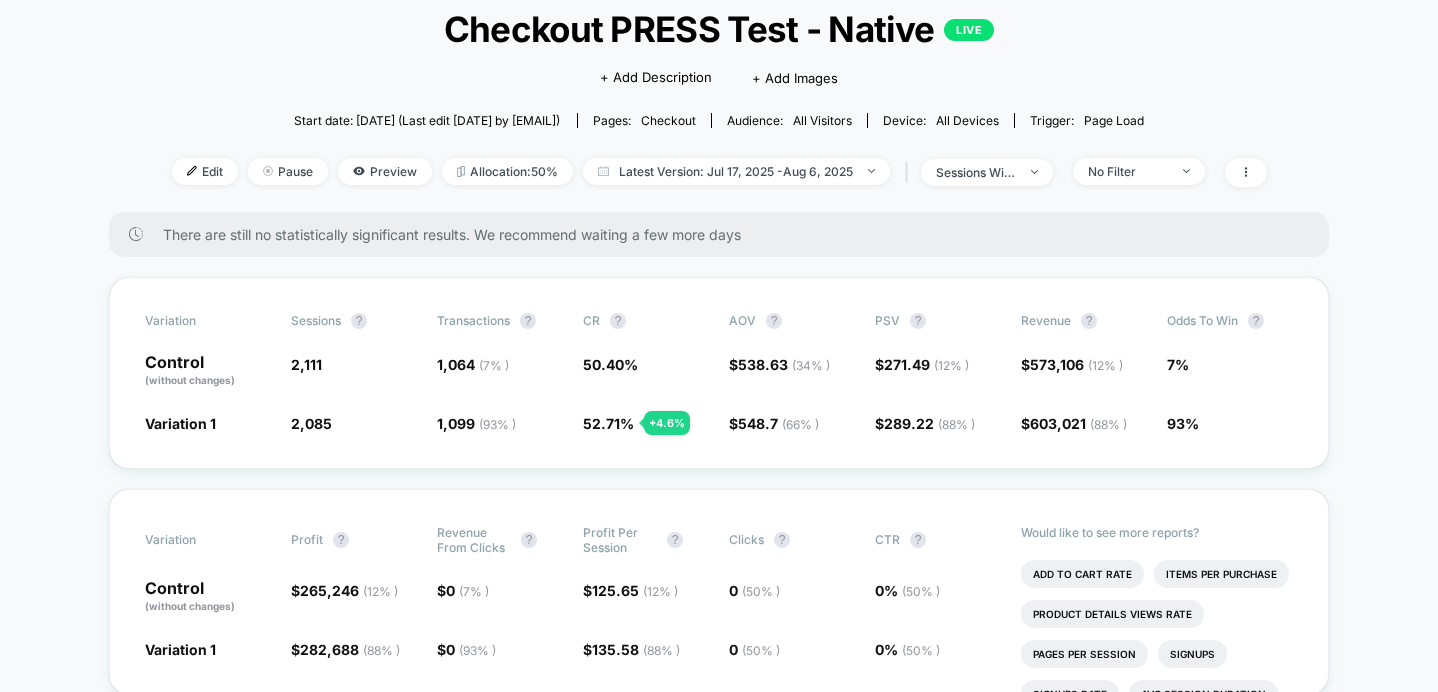 scroll, scrollTop: 60, scrollLeft: 0, axis: vertical 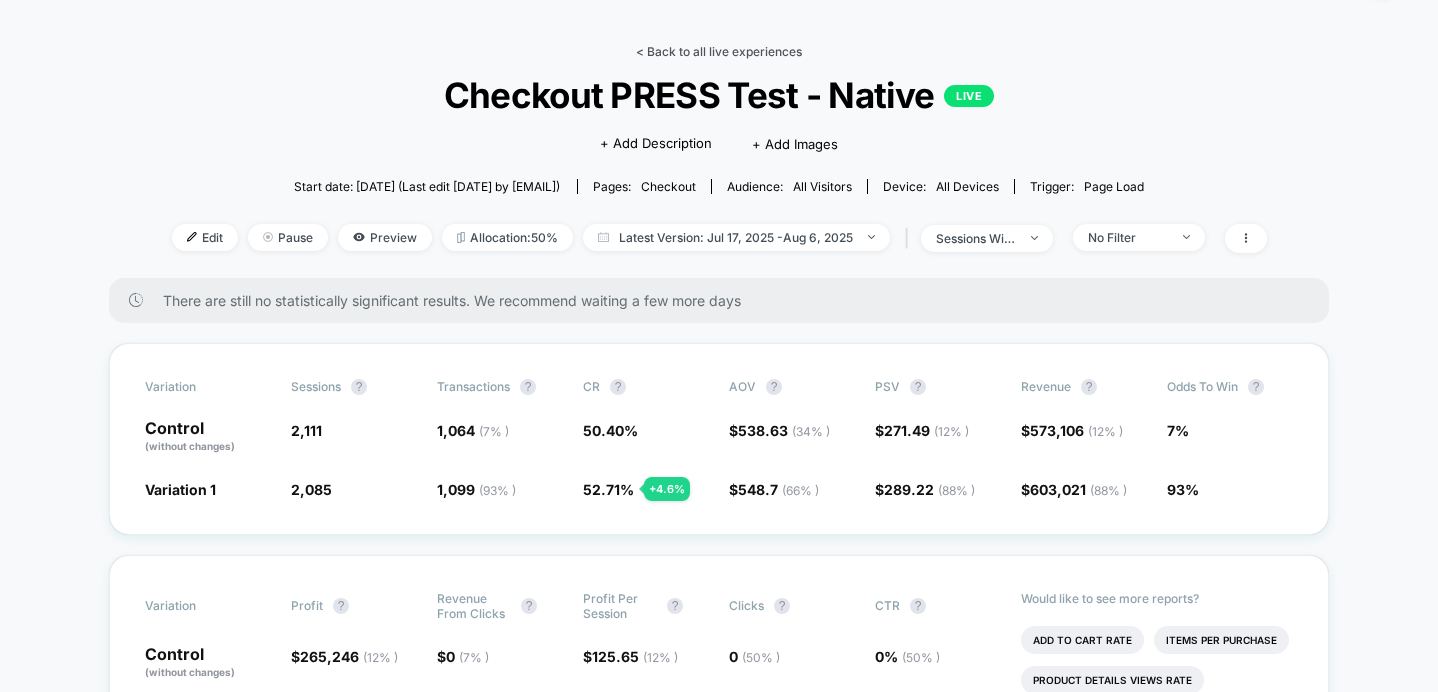 click on "< Back to all live experiences" at bounding box center (719, 51) 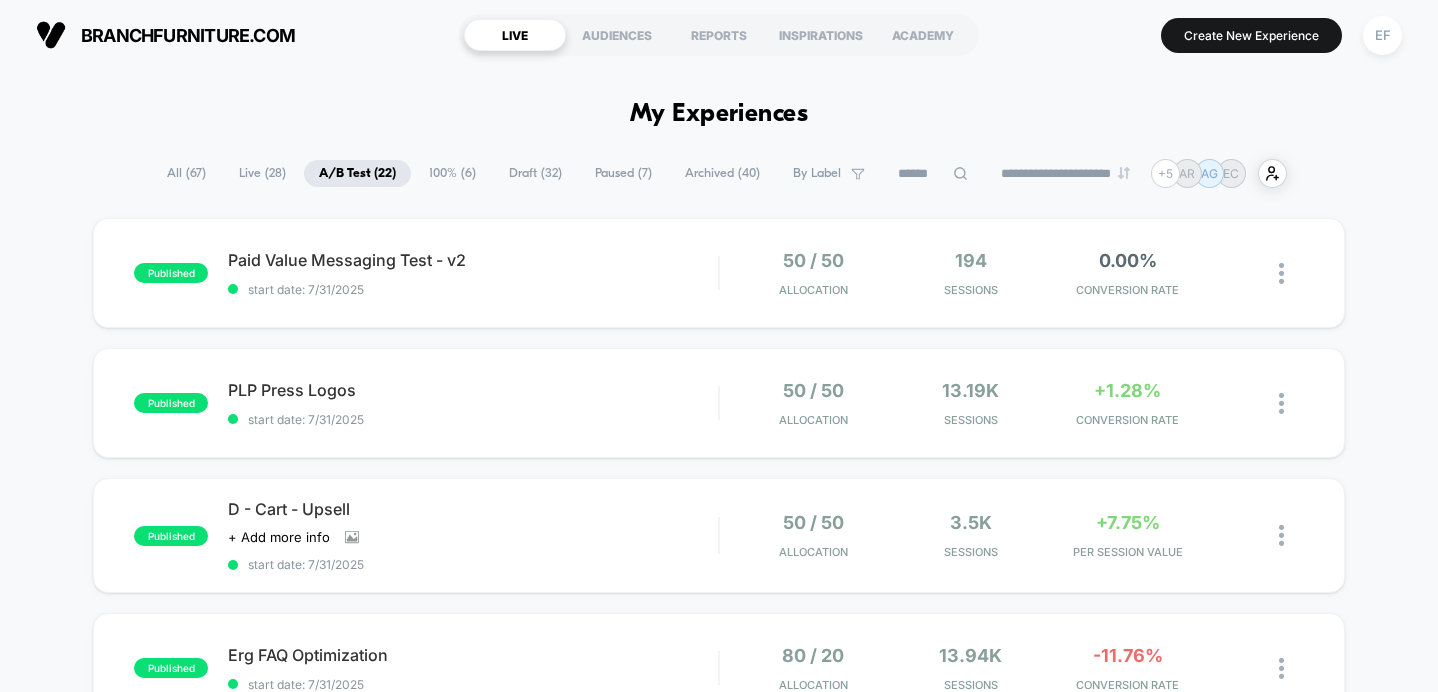 click on "Draft ( 32 )" at bounding box center [535, 173] 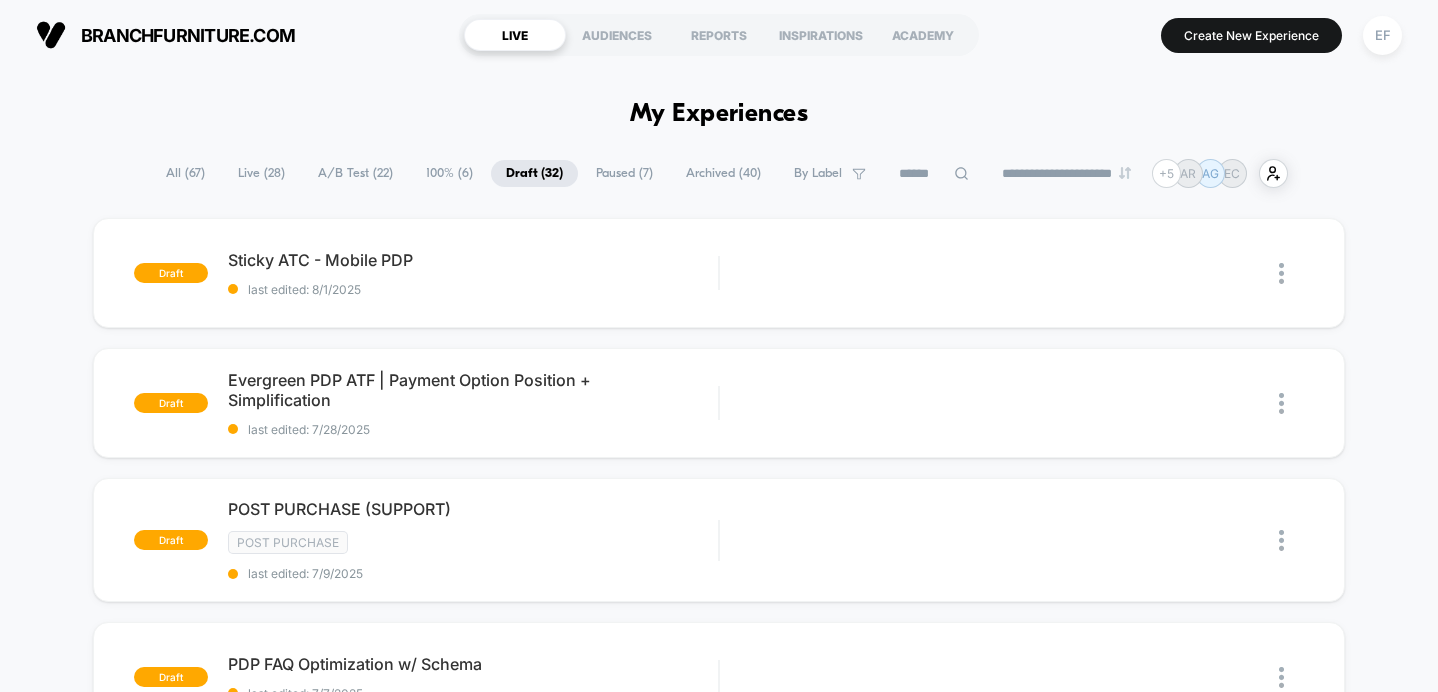 drag, startPoint x: 627, startPoint y: 176, endPoint x: 675, endPoint y: 217, distance: 63.126858 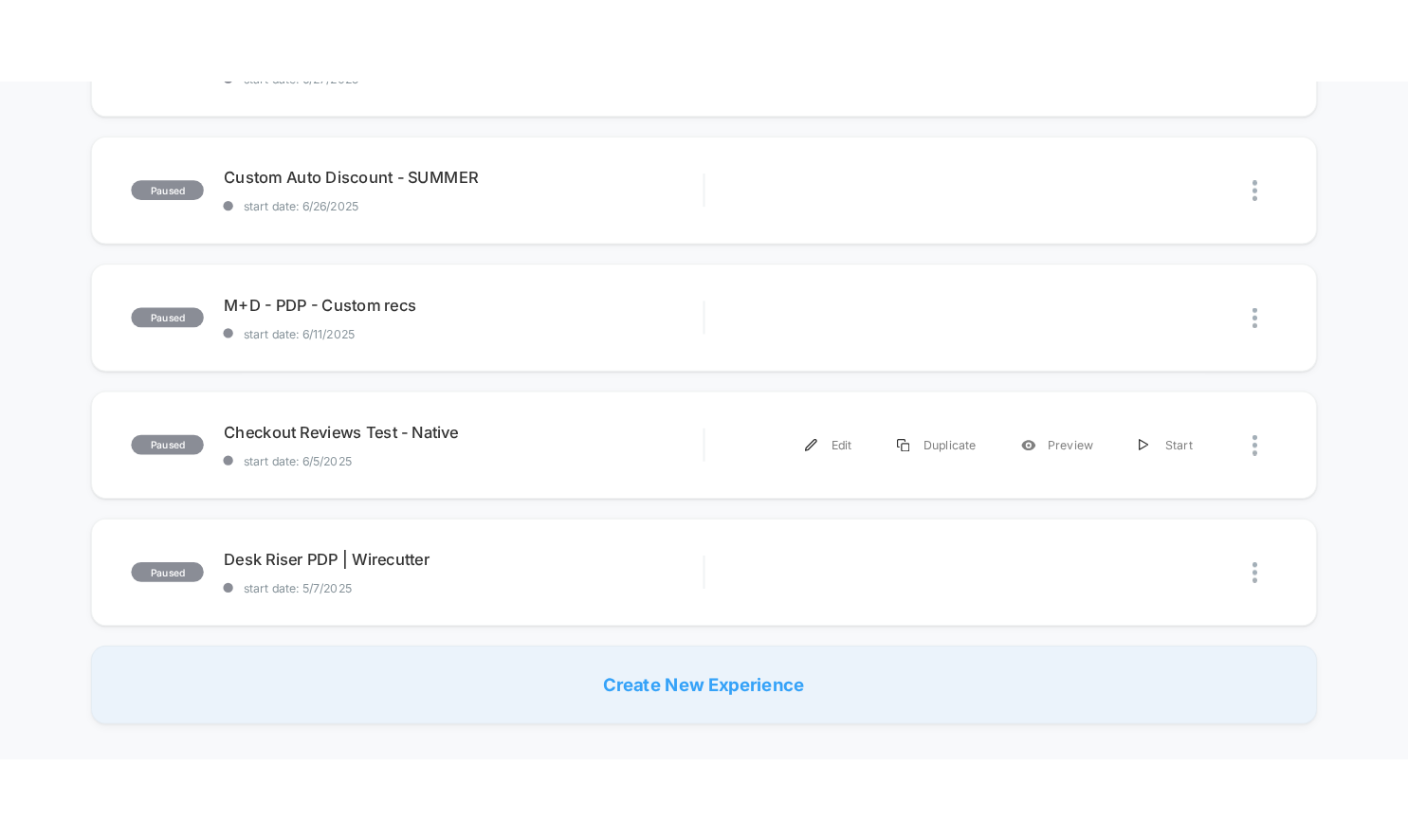 scroll, scrollTop: 527, scrollLeft: 0, axis: vertical 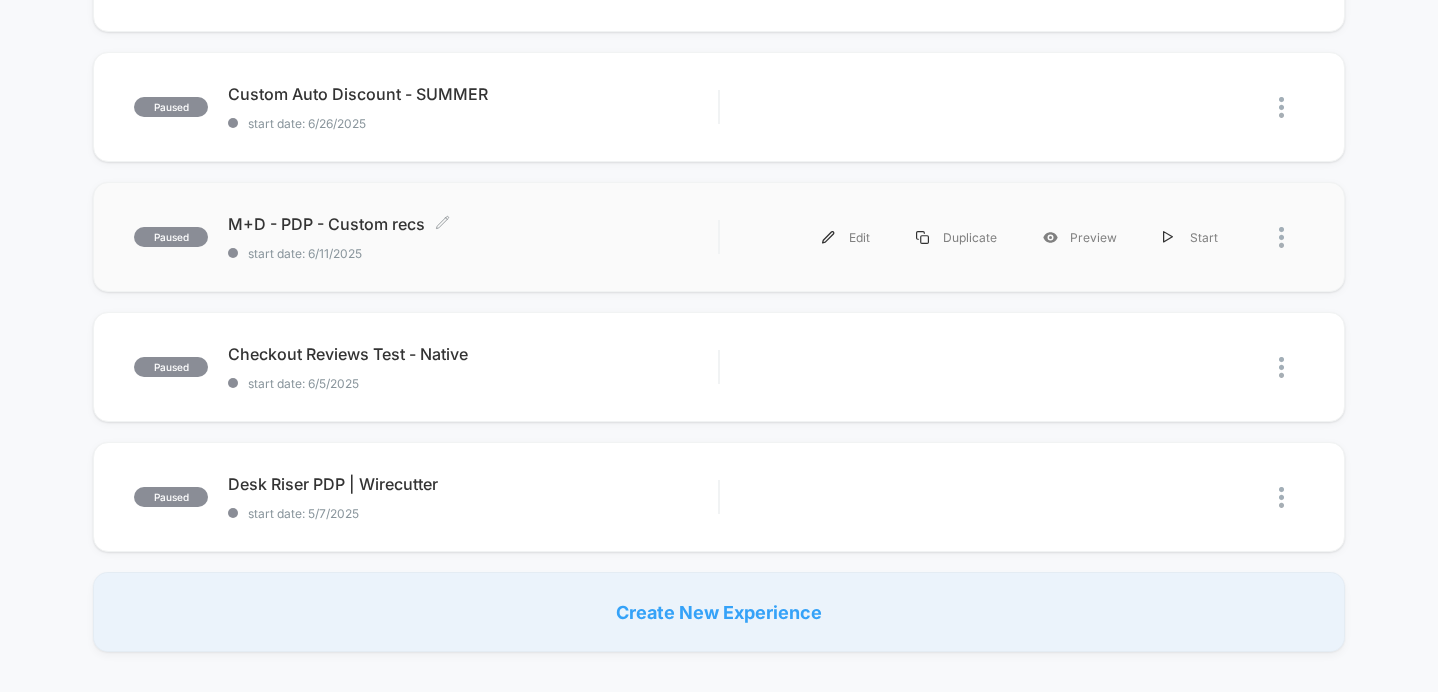 click on "M+D - PDP - Custom recs Click to edit experience details Click to edit experience details start date: 6/11/2025" at bounding box center (473, 237) 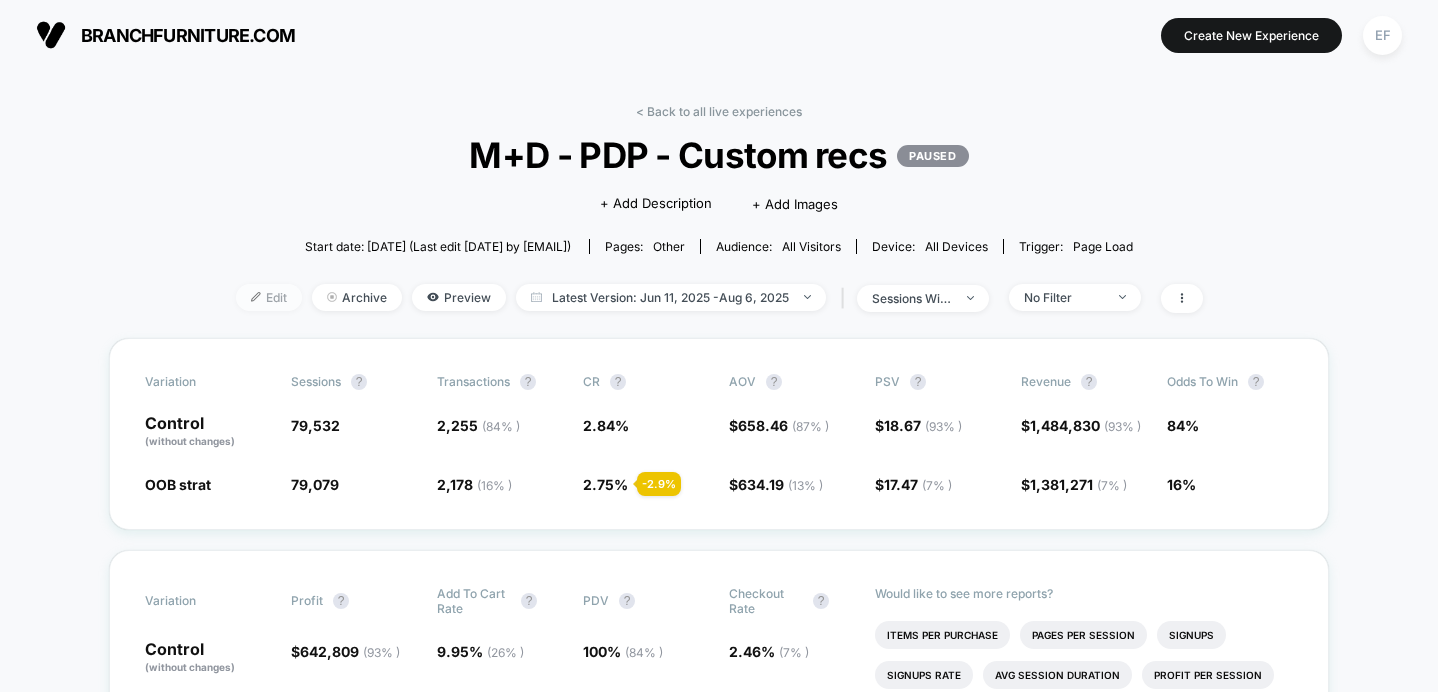 click on "Edit" at bounding box center (269, 297) 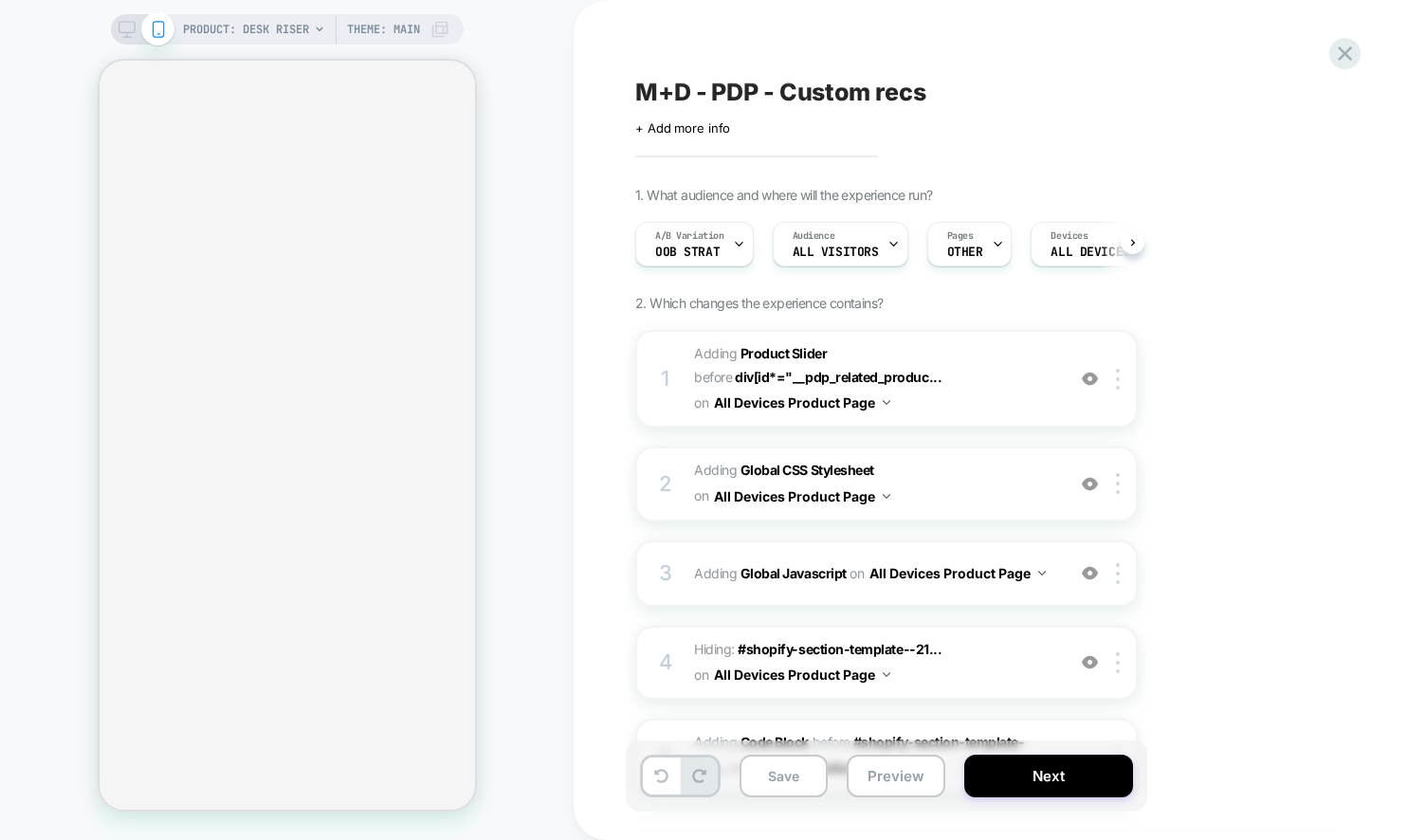 scroll, scrollTop: 0, scrollLeft: 2, axis: horizontal 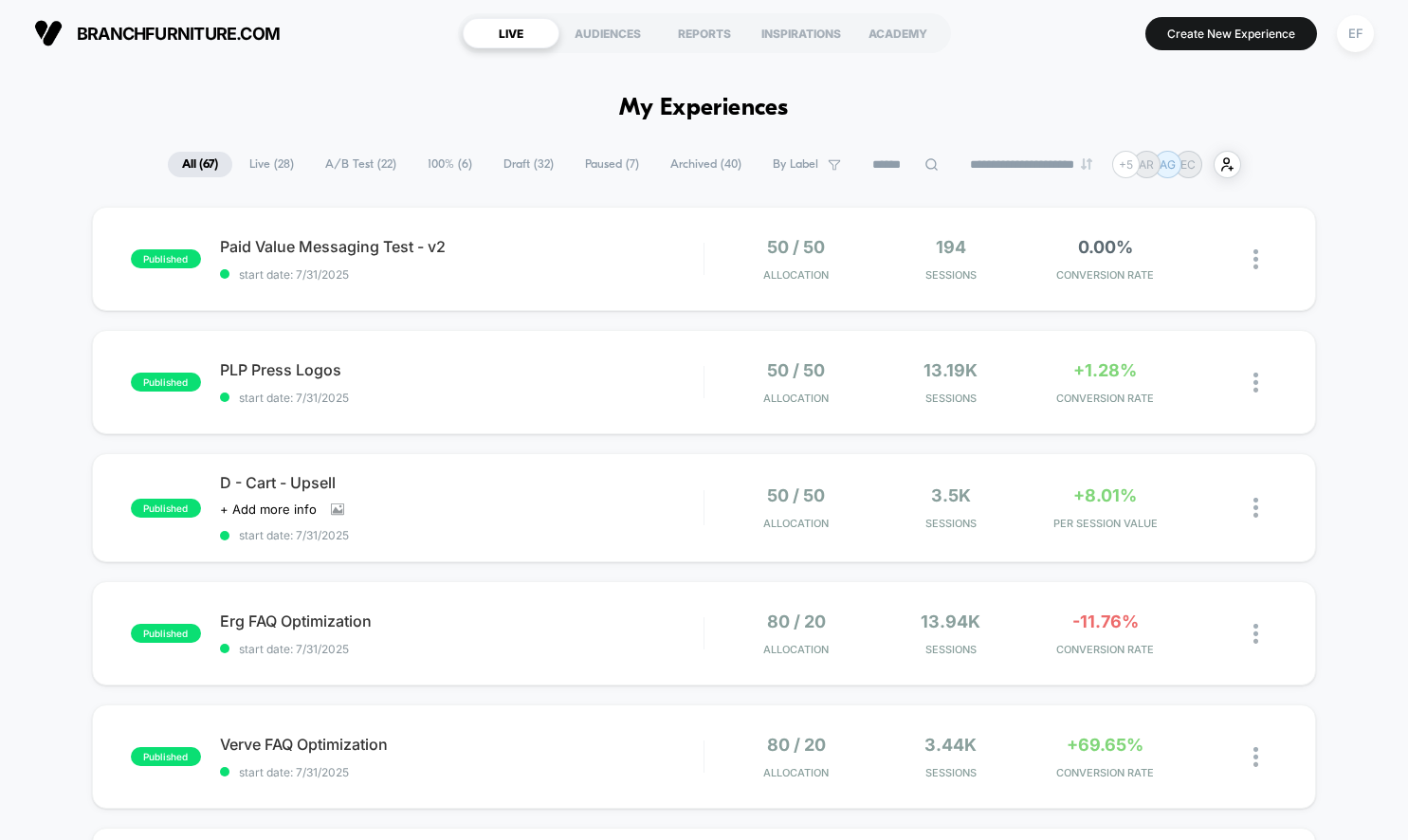 click on "A/B Test ( 22 )" at bounding box center [360, 164] 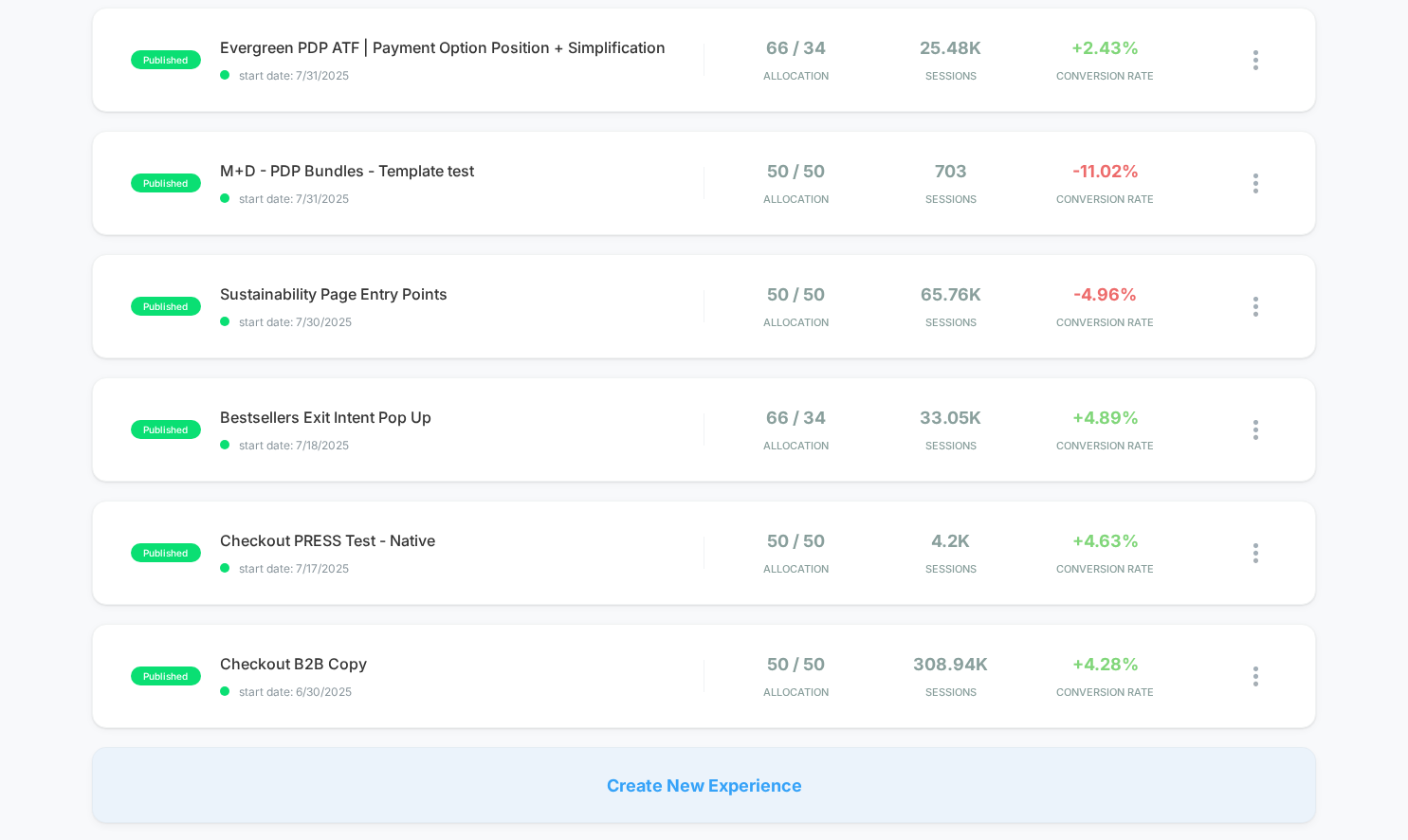 scroll, scrollTop: 1066, scrollLeft: 0, axis: vertical 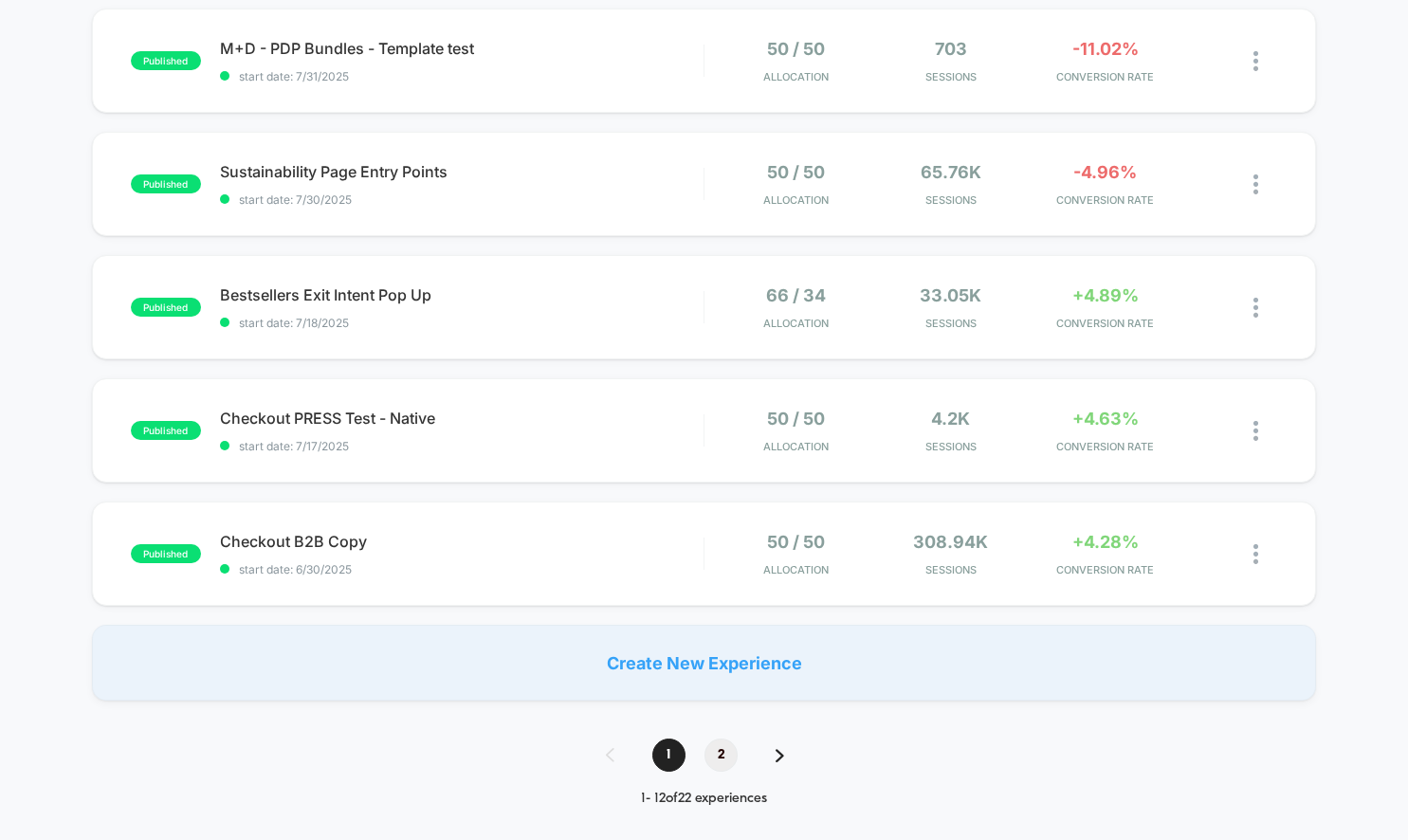 click on "2" at bounding box center (721, 755) 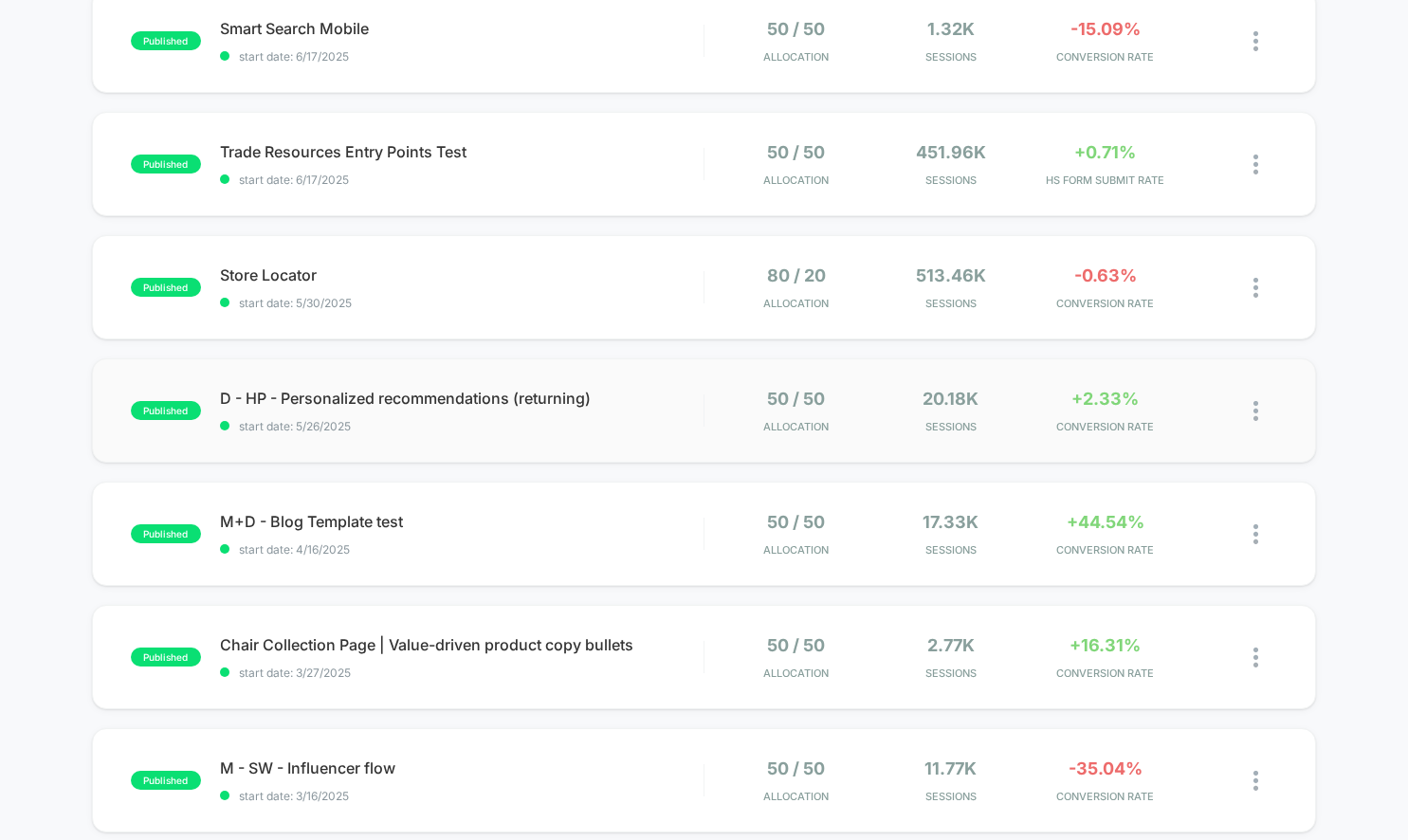 scroll, scrollTop: 343, scrollLeft: 0, axis: vertical 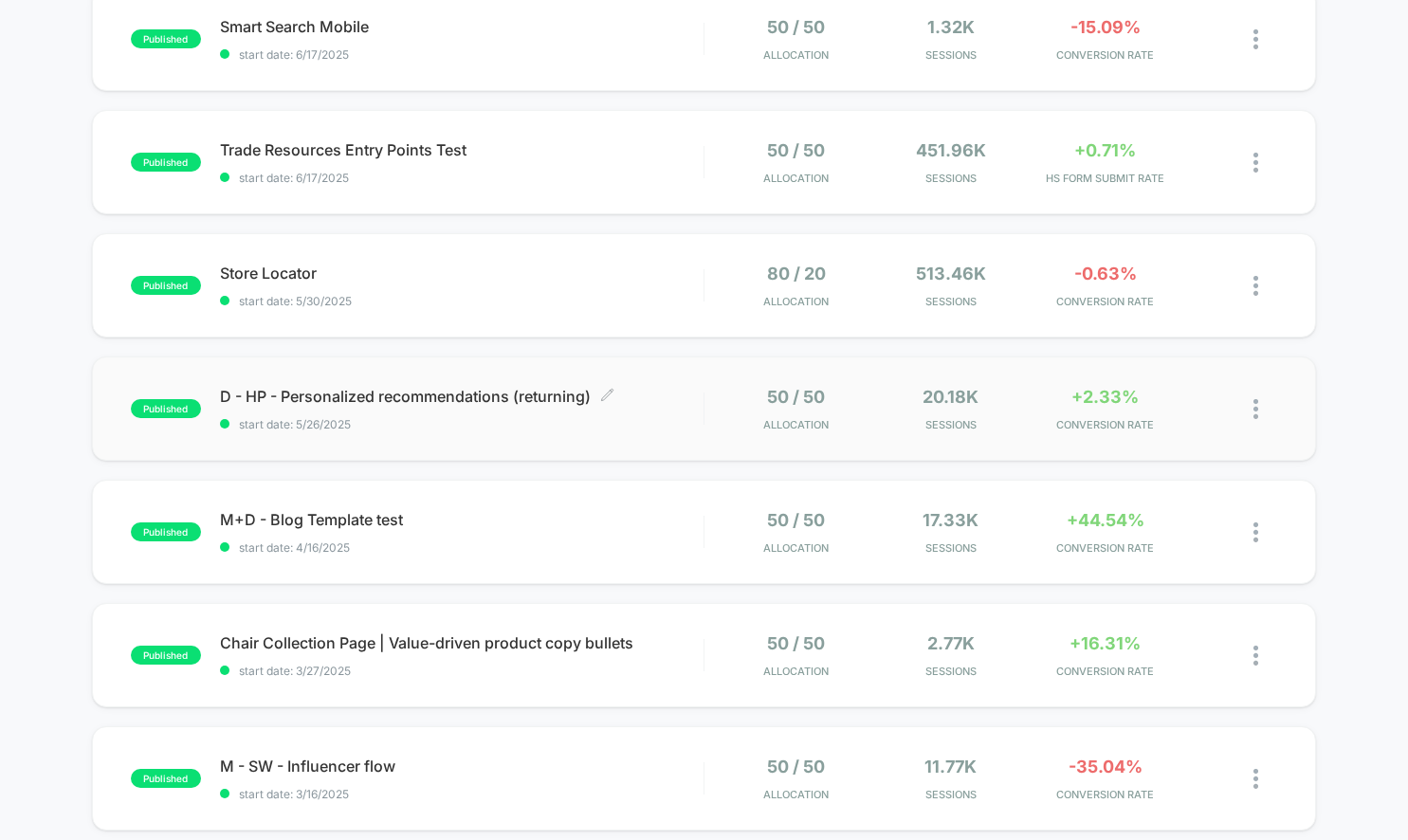 click on "start date: 5/26/2025" at bounding box center [462, 424] 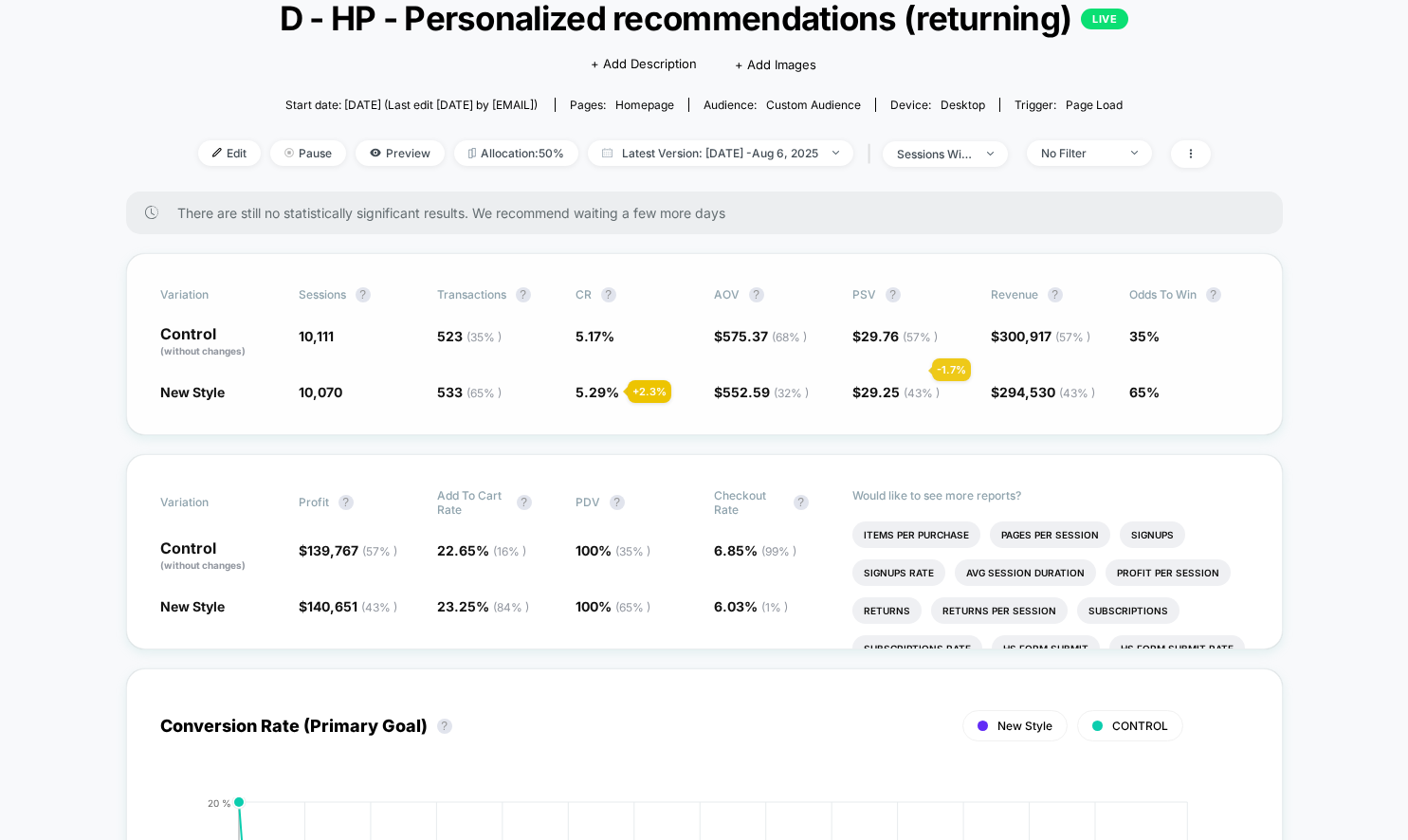 scroll, scrollTop: 136, scrollLeft: 0, axis: vertical 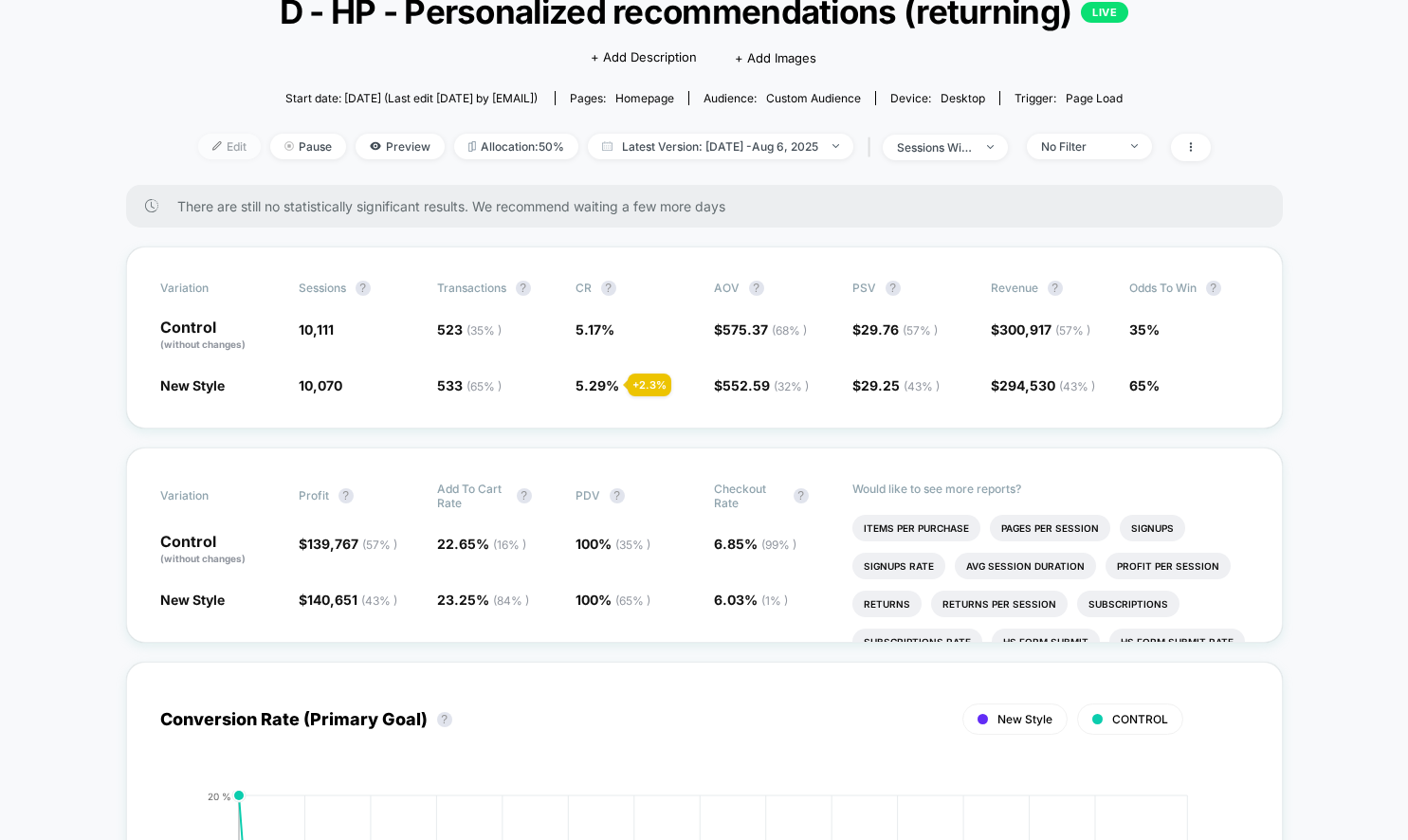 click on "Edit" at bounding box center [229, 146] 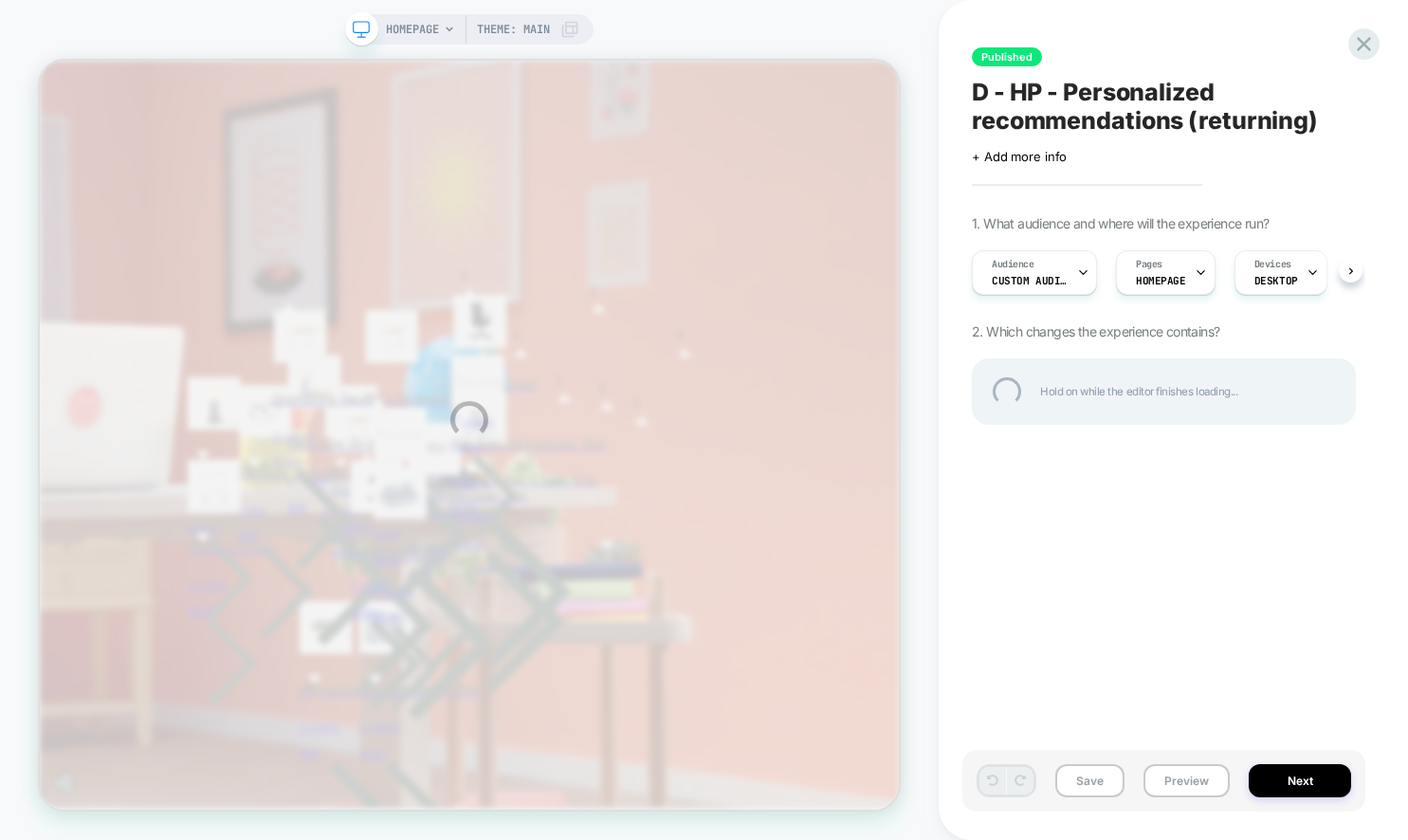 scroll, scrollTop: 0, scrollLeft: 0, axis: both 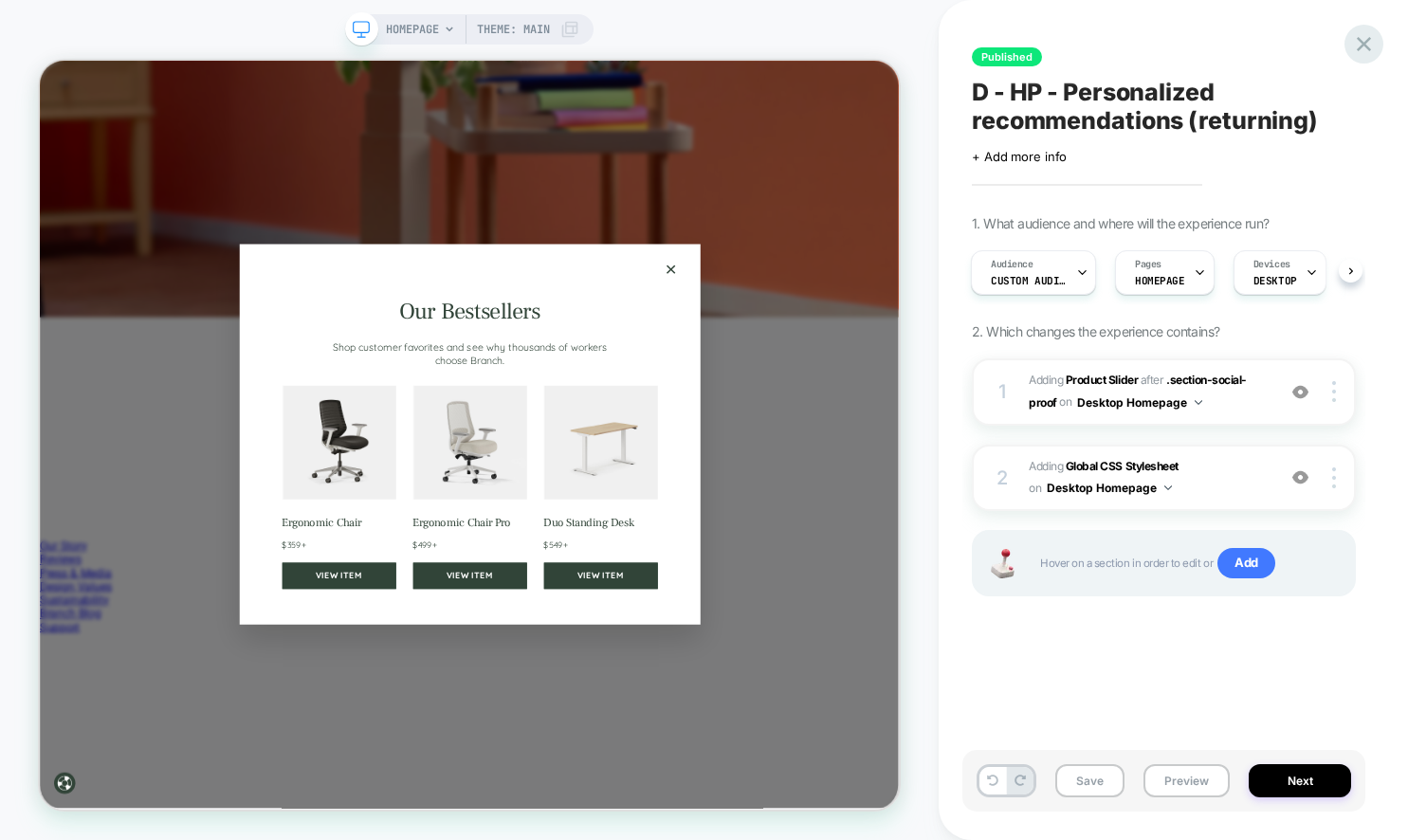 click 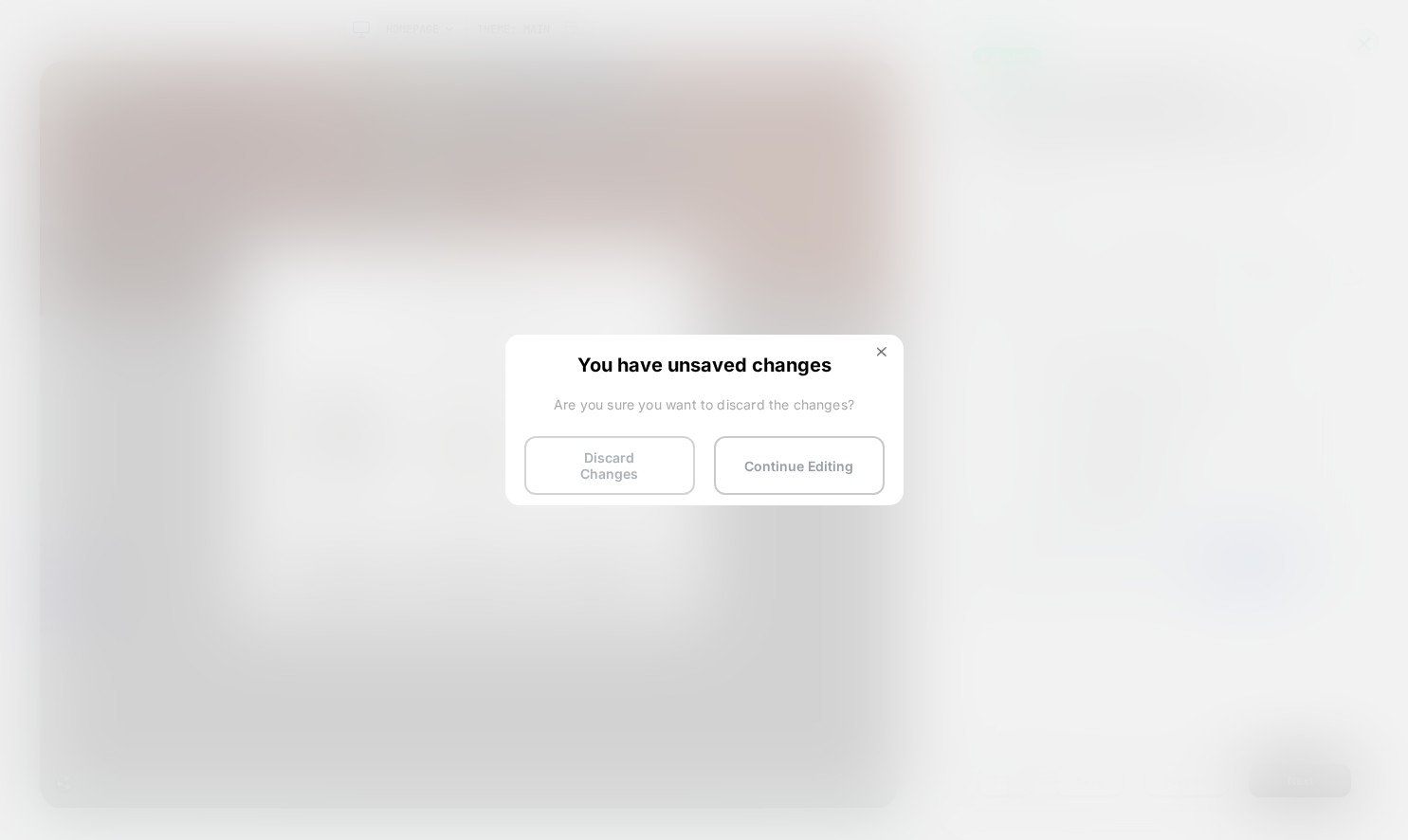 click on "Discard Changes" at bounding box center [610, 466] 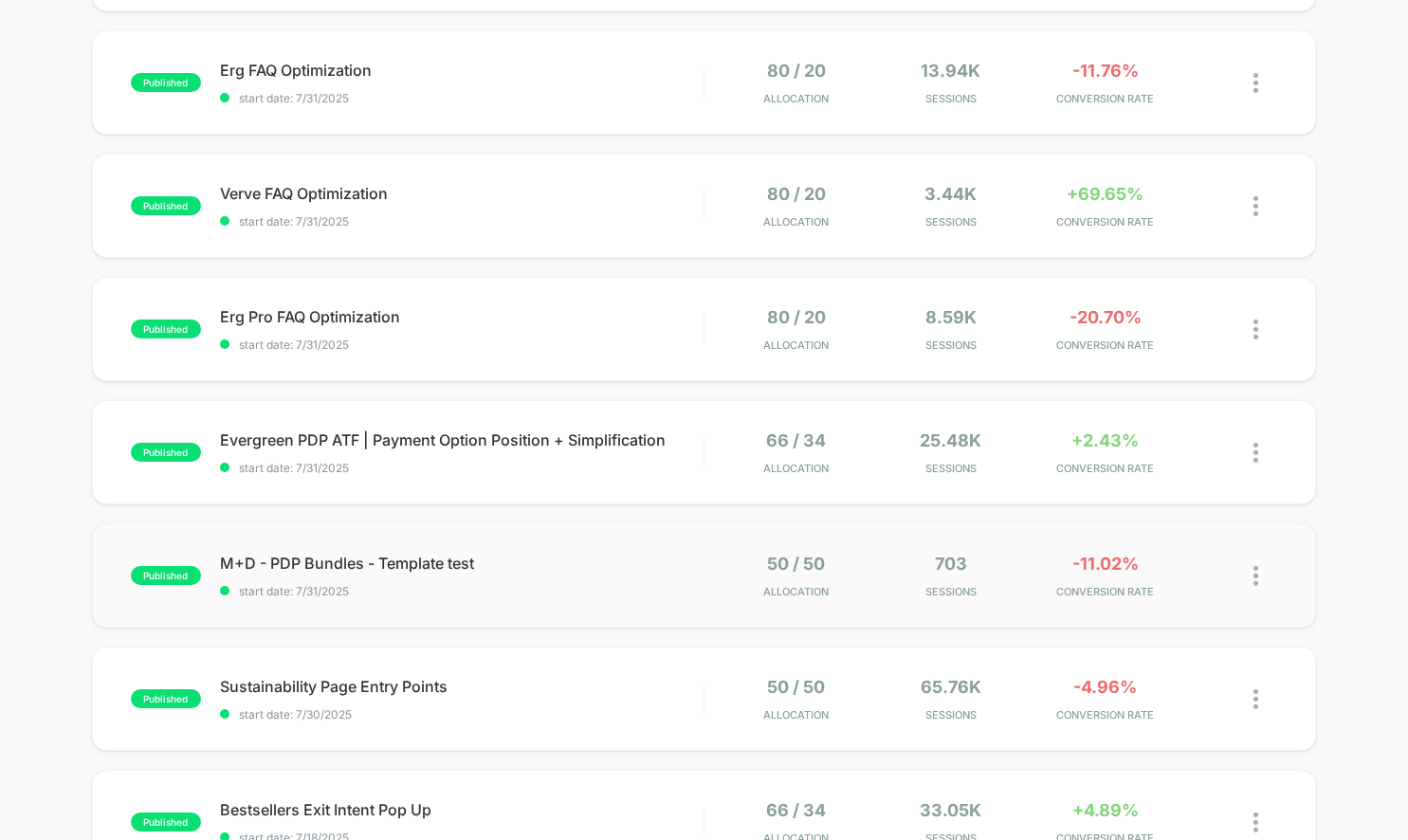scroll, scrollTop: 0, scrollLeft: 0, axis: both 